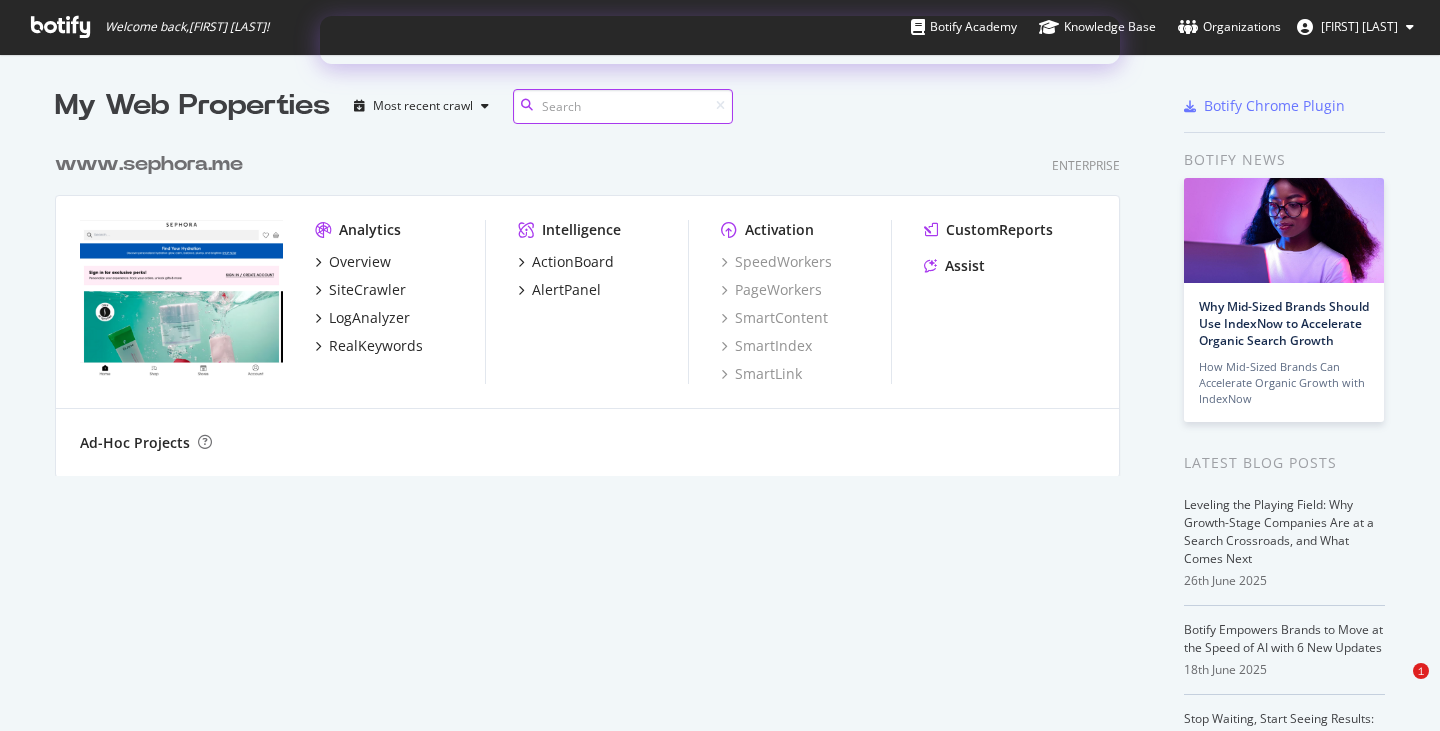 scroll, scrollTop: 0, scrollLeft: 0, axis: both 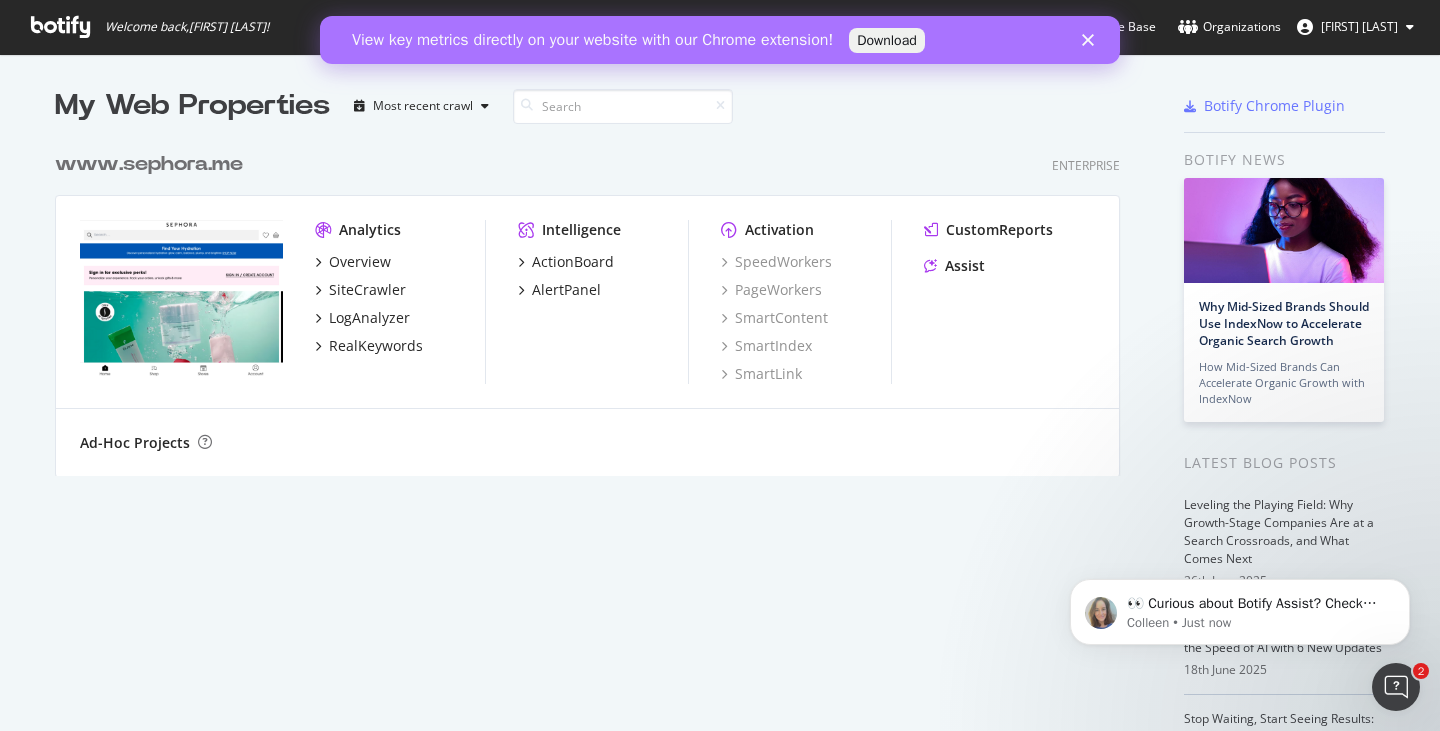 click on "My Web Properties Most recent crawl www.example.com Enterprise Analytics Overview SiteCrawler LogAnalyzer RealKeywords Intelligence ActionBoard AlertPanel Activation SpeedWorkers PageWorkers SmartContent SmartIndex SmartLink CustomReports Assist Ad-Hoc Projects" at bounding box center (607, 517) 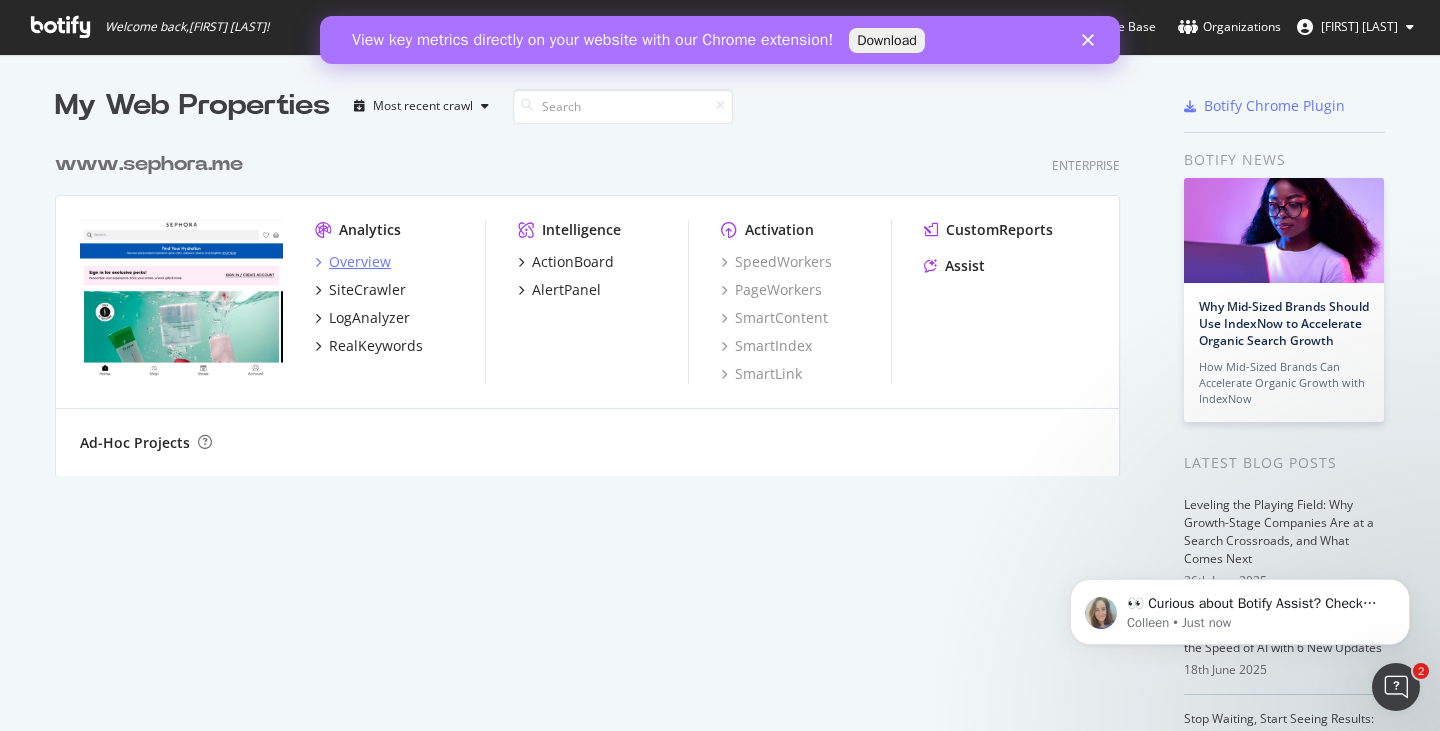 click on "Overview" at bounding box center (360, 262) 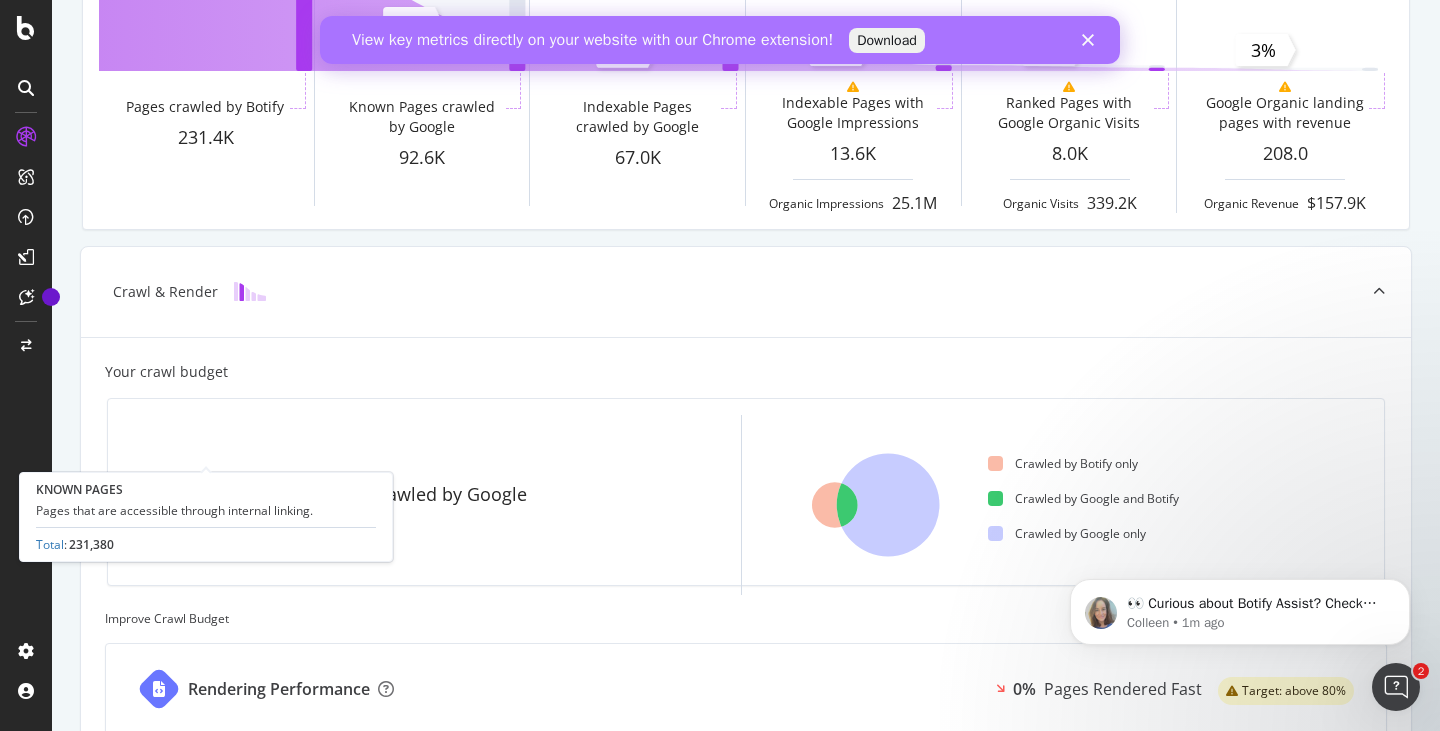 scroll, scrollTop: 0, scrollLeft: 0, axis: both 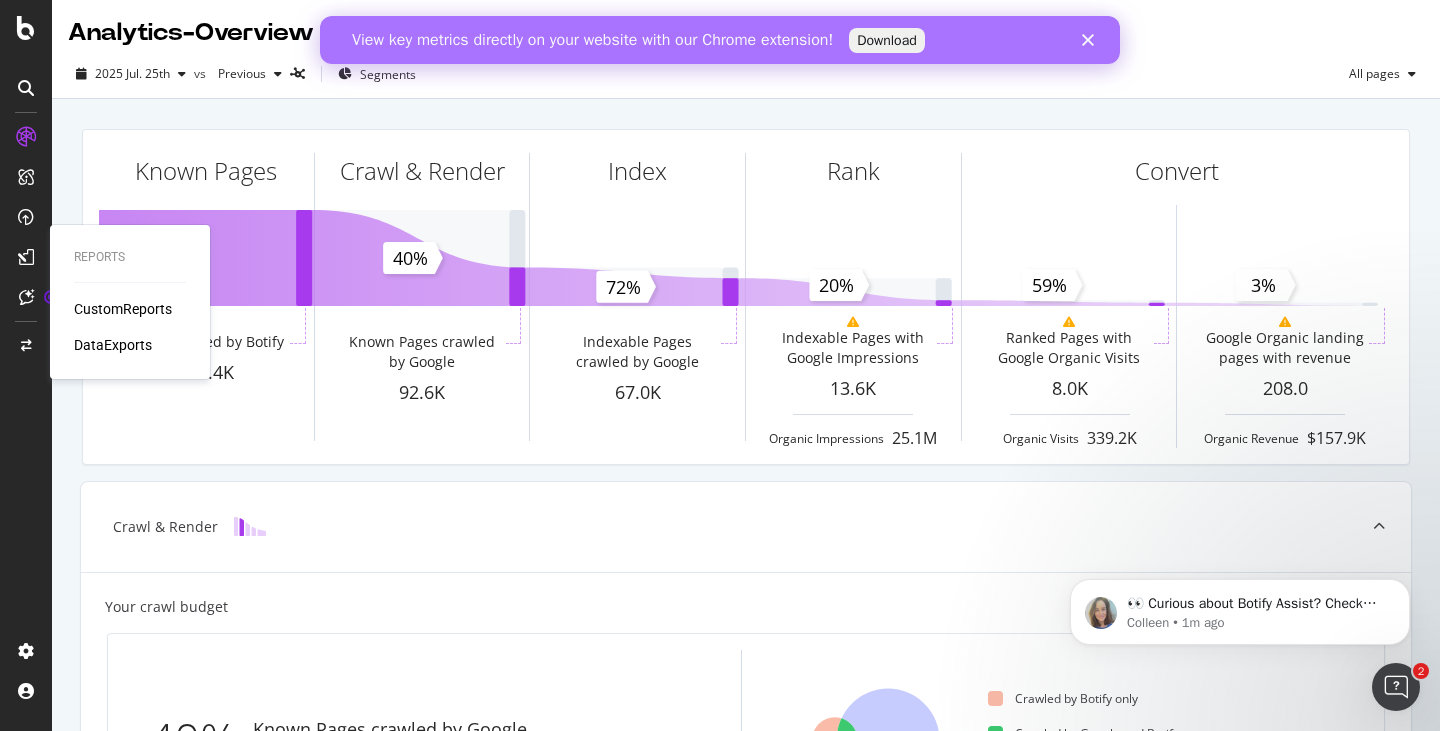 click on "CustomReports" at bounding box center (123, 309) 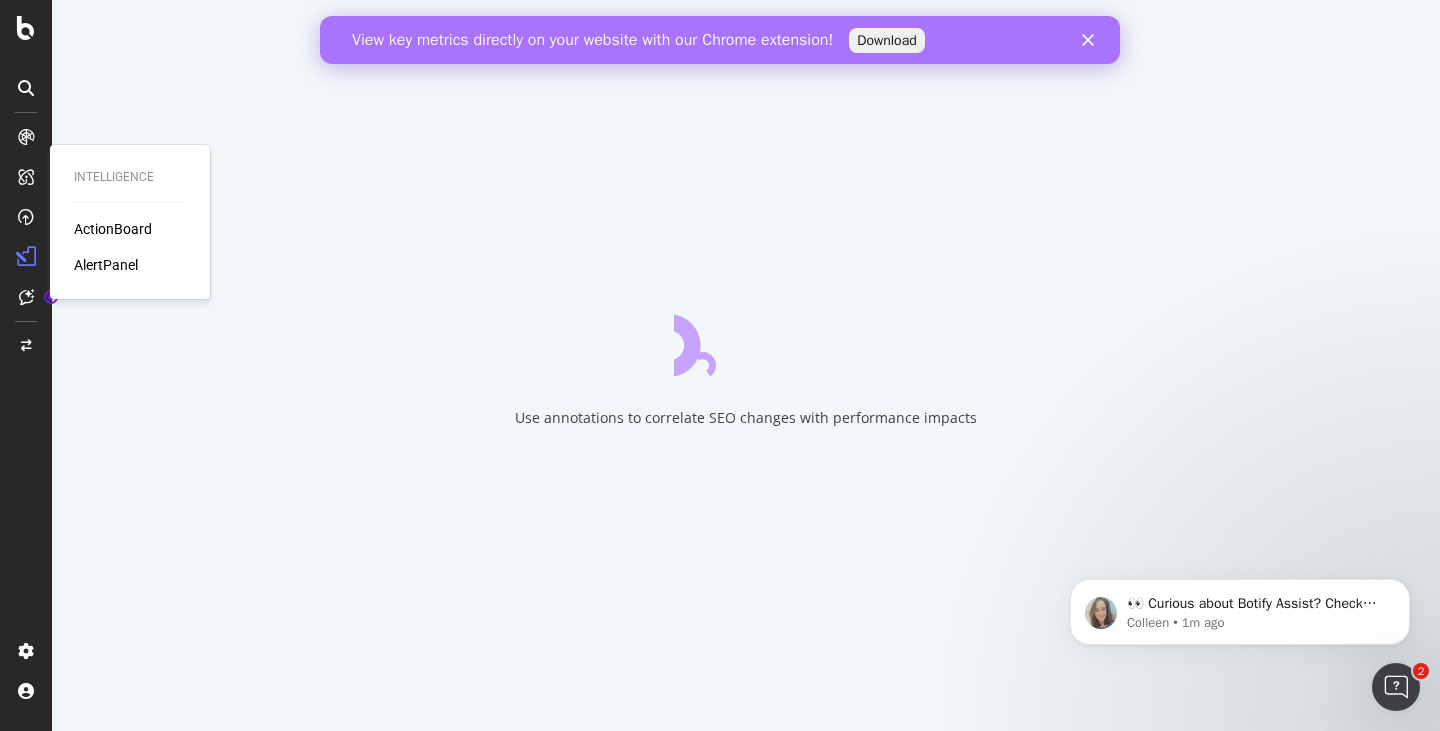 click on "ActionBoard" at bounding box center (113, 229) 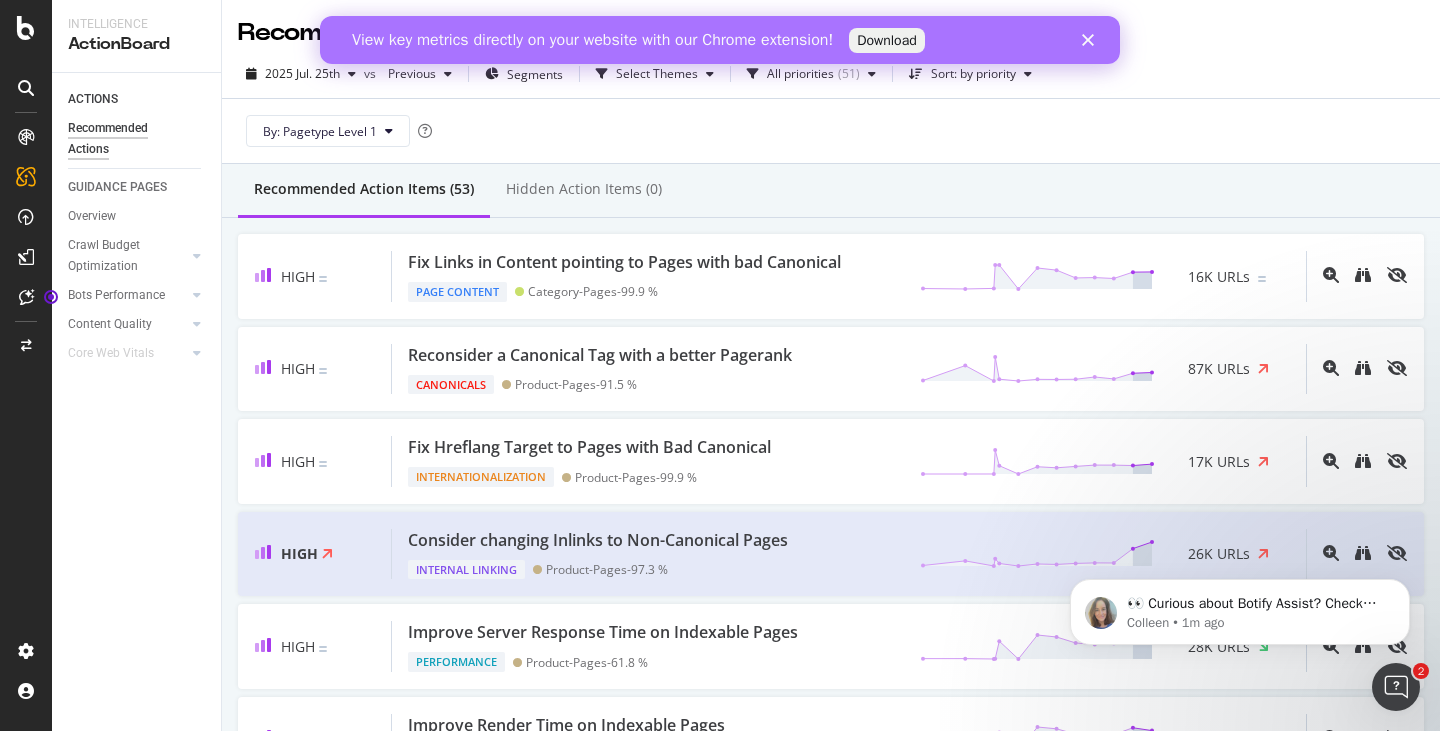 click at bounding box center [26, 88] 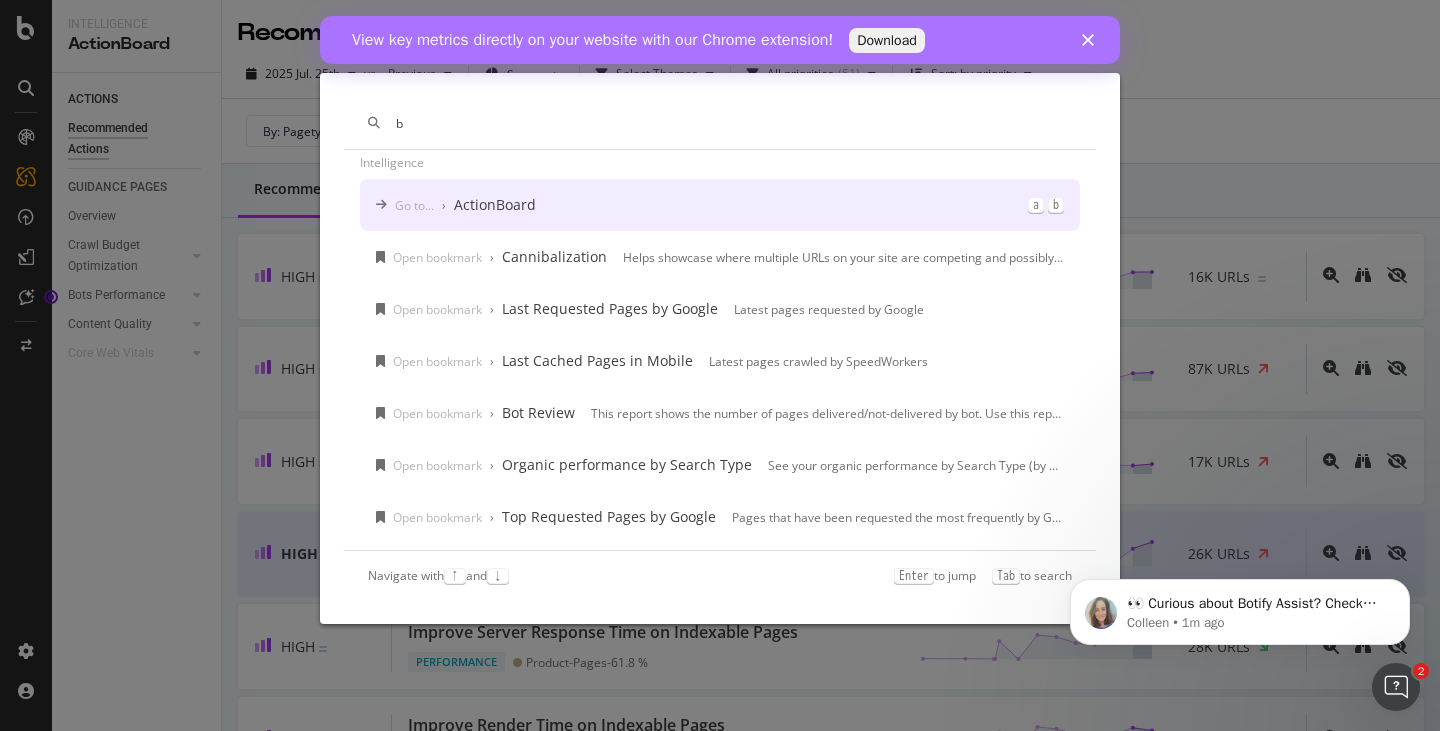 scroll, scrollTop: 0, scrollLeft: 0, axis: both 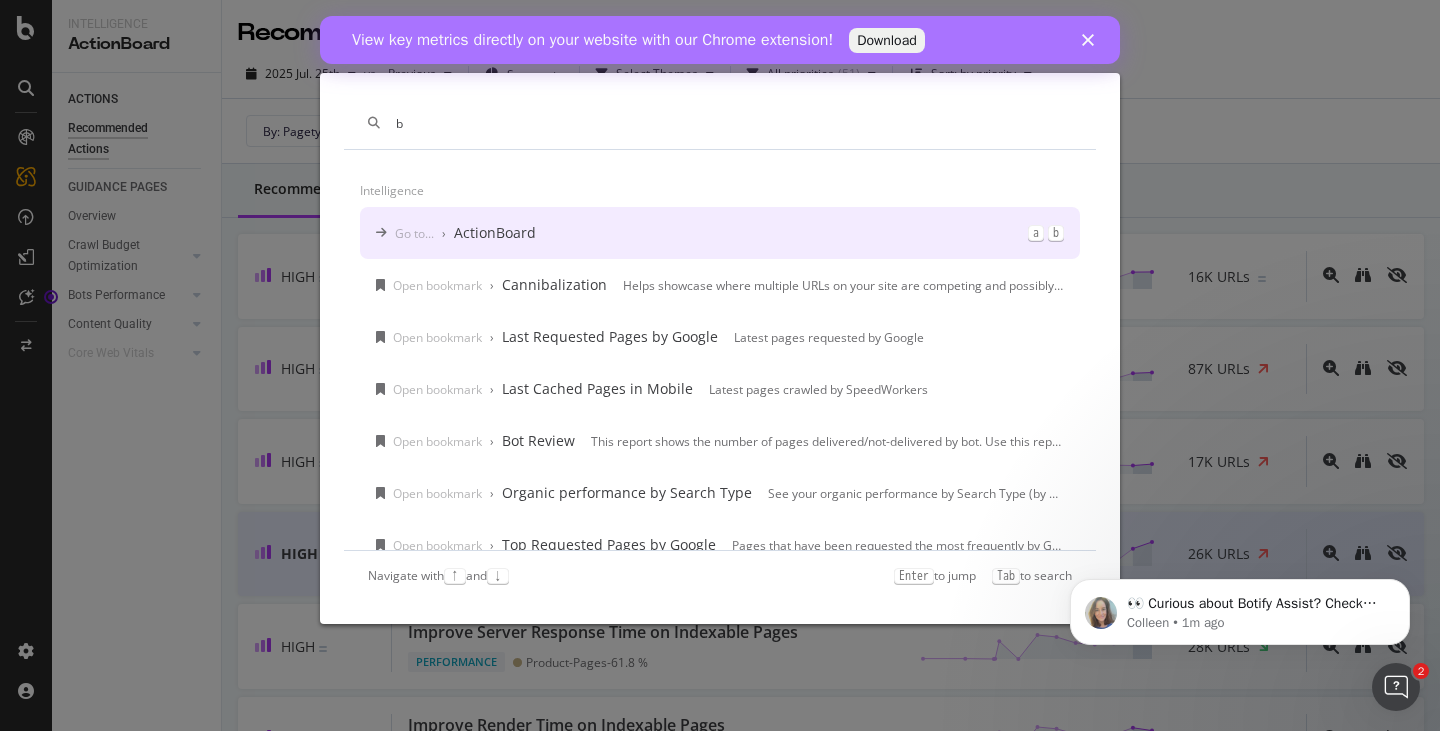 type on "b" 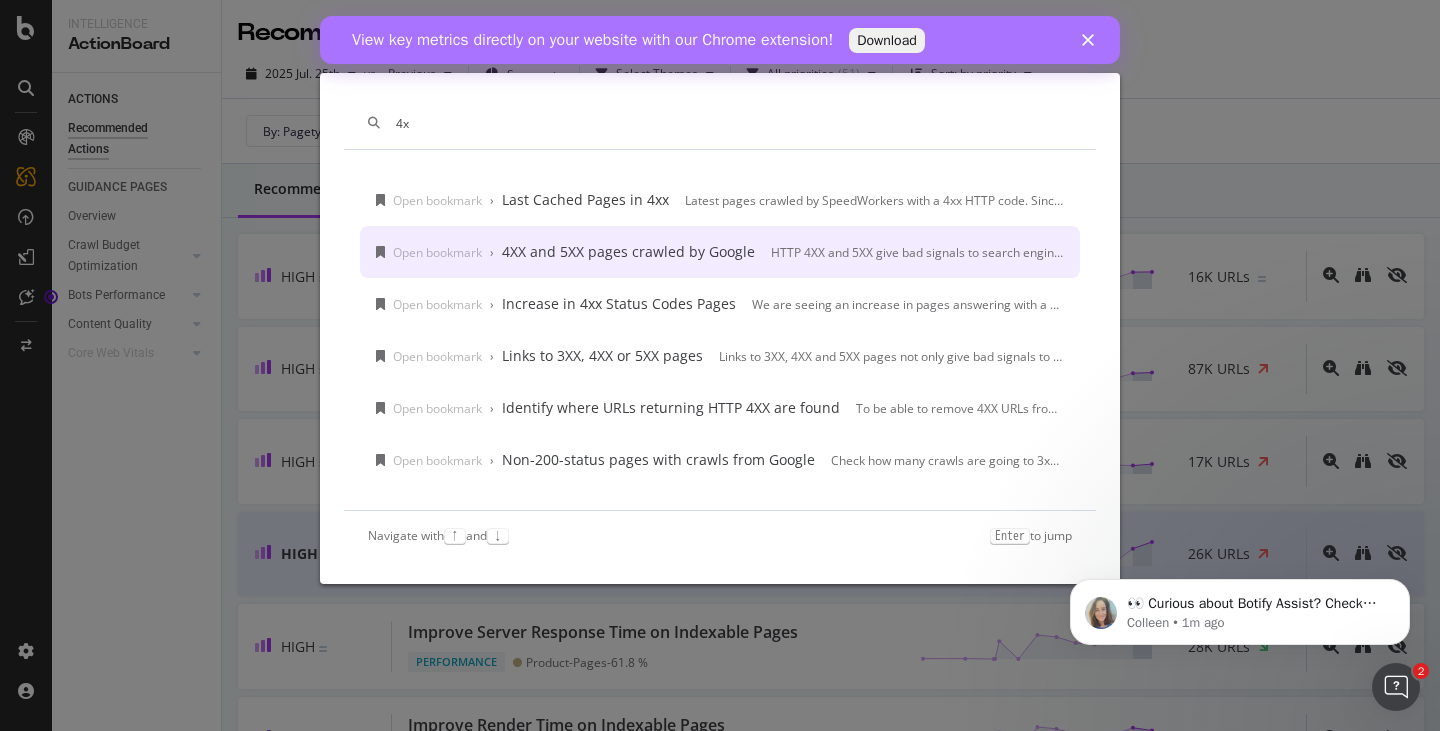 type on "4x" 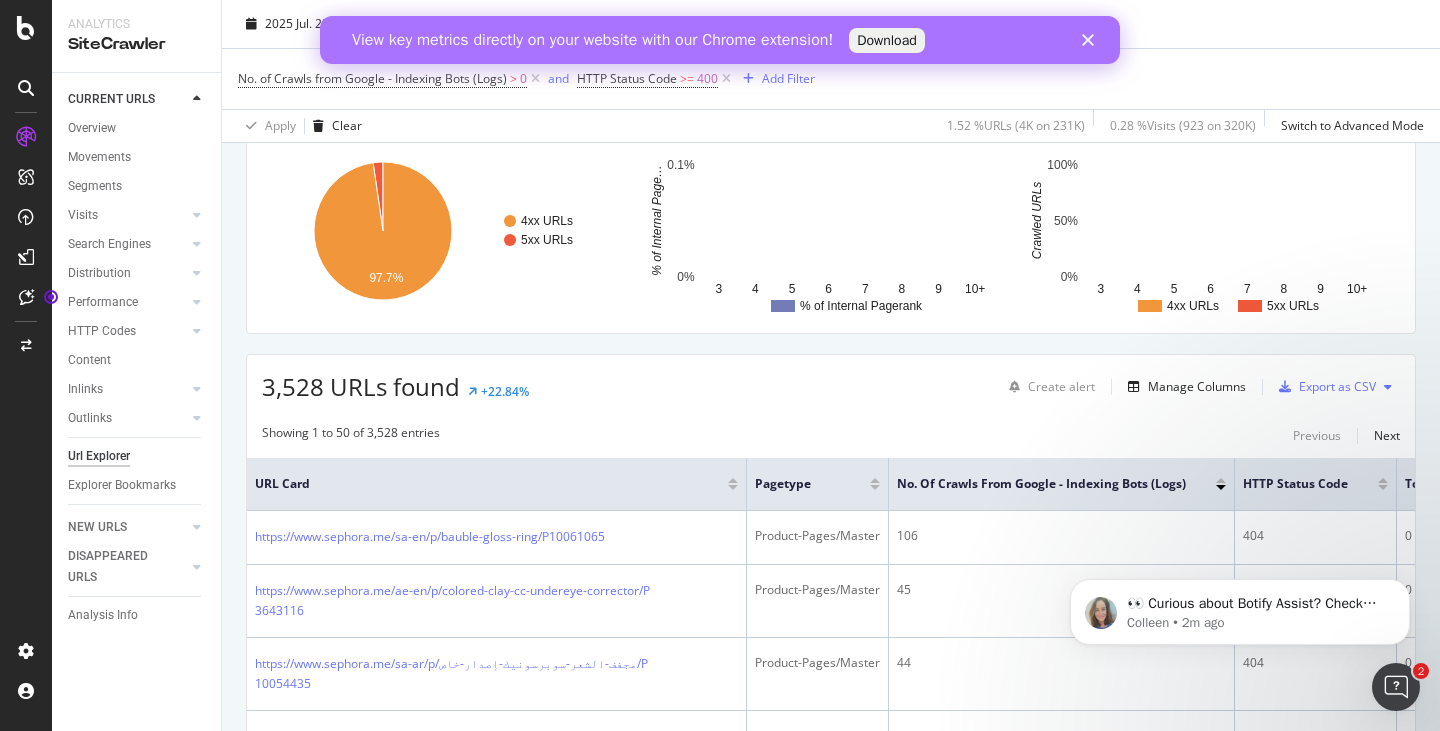 scroll, scrollTop: 400, scrollLeft: 0, axis: vertical 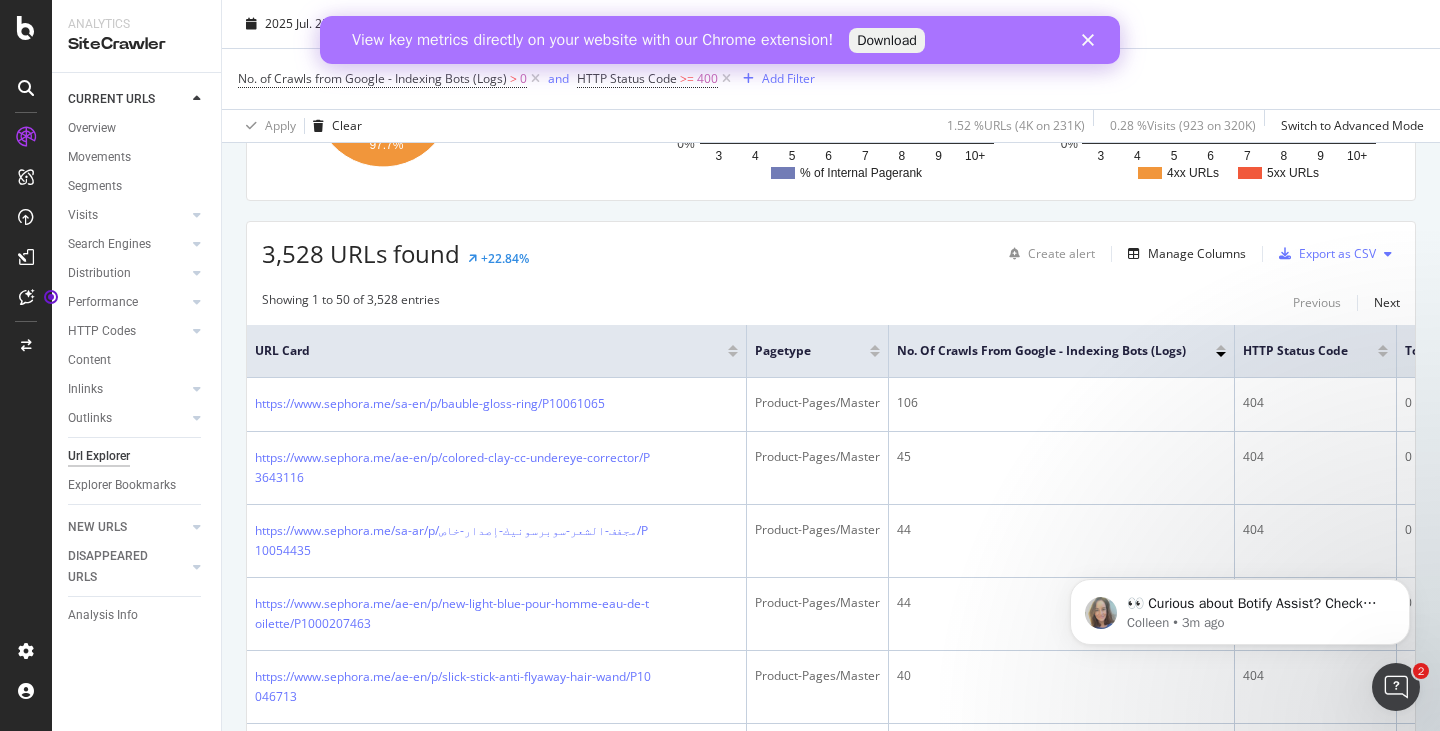click at bounding box center [1092, 40] 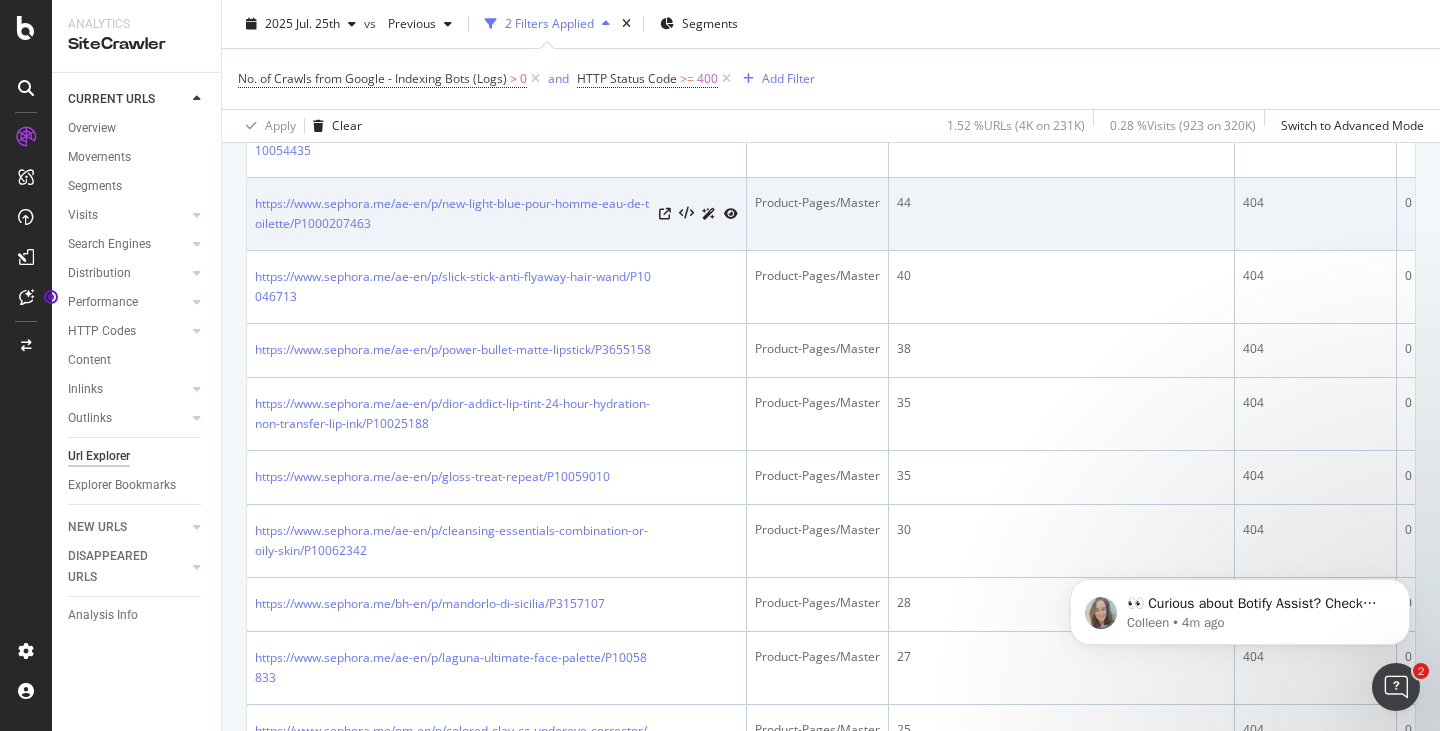 scroll, scrollTop: 200, scrollLeft: 0, axis: vertical 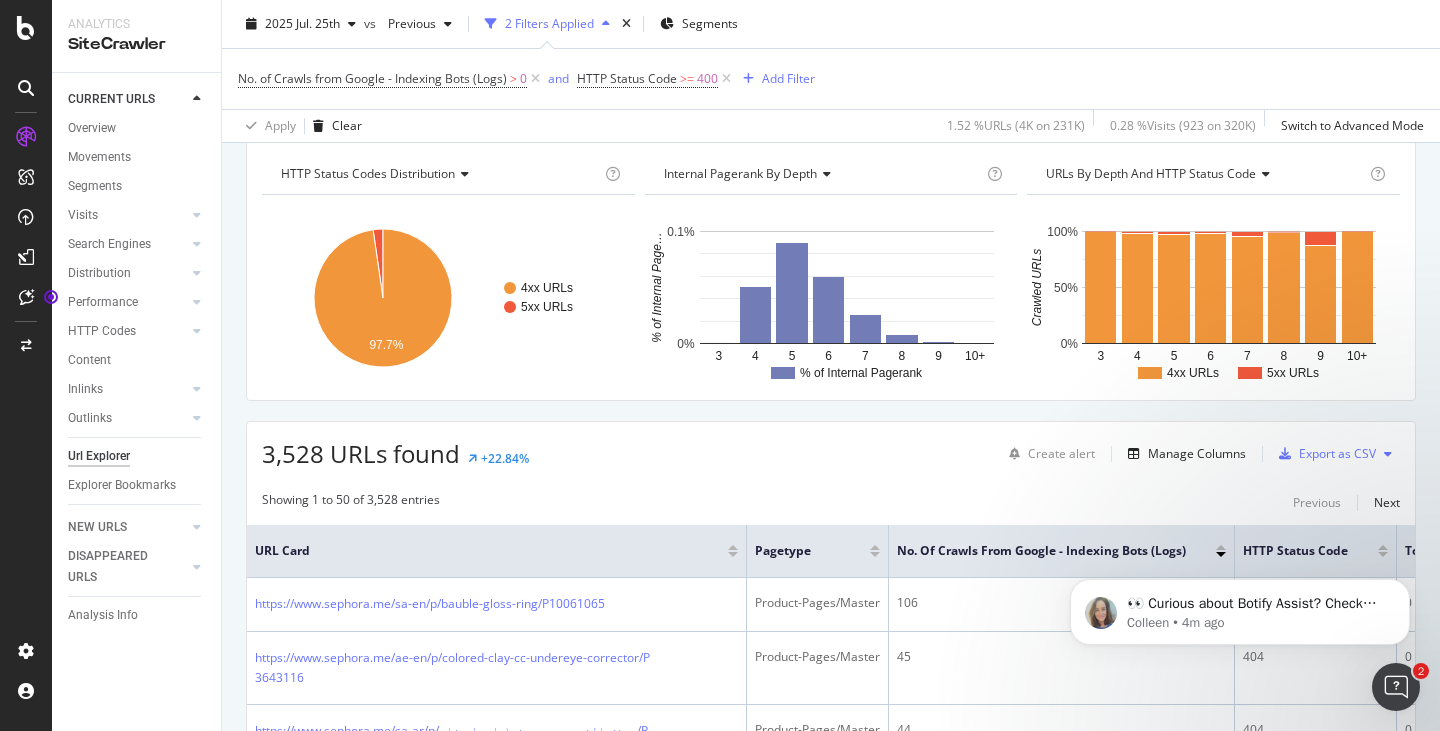 click at bounding box center (1388, 454) 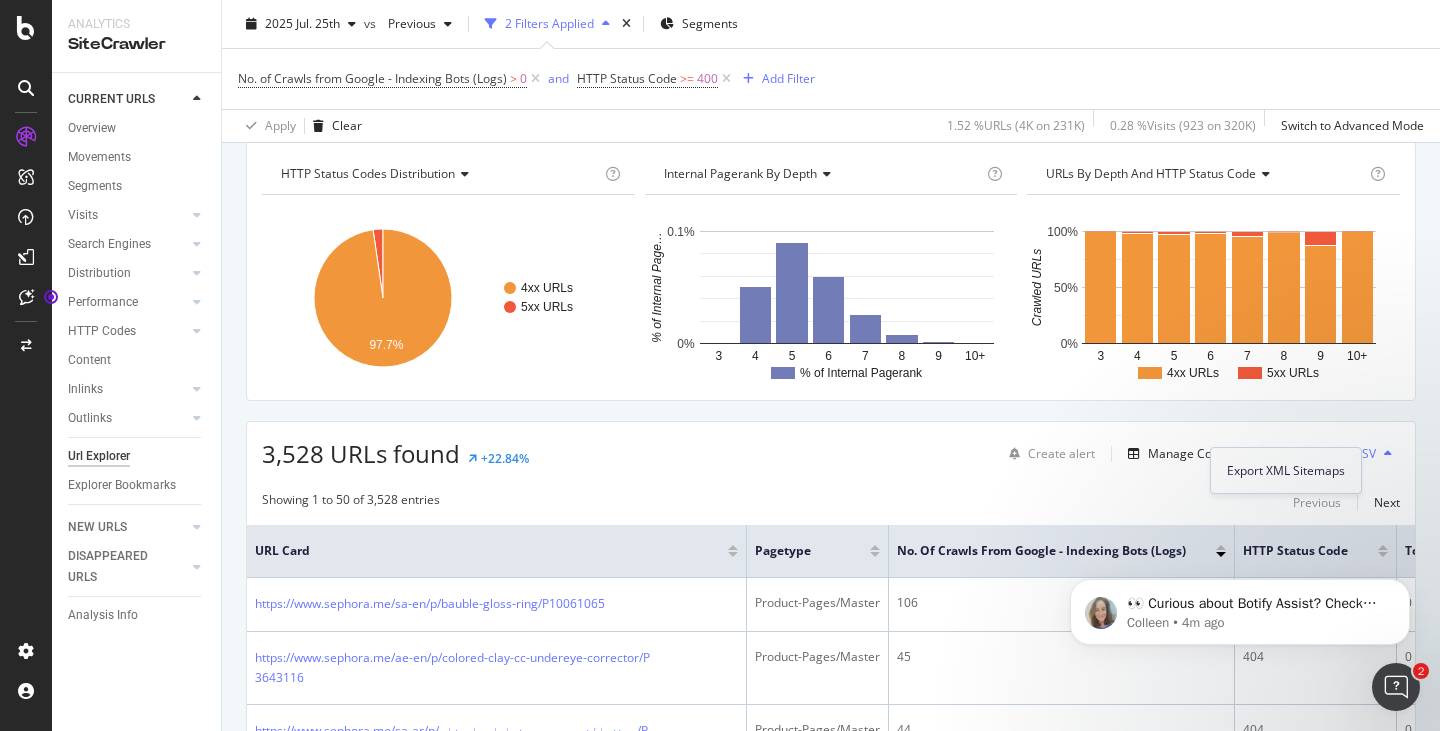 click at bounding box center (1388, 454) 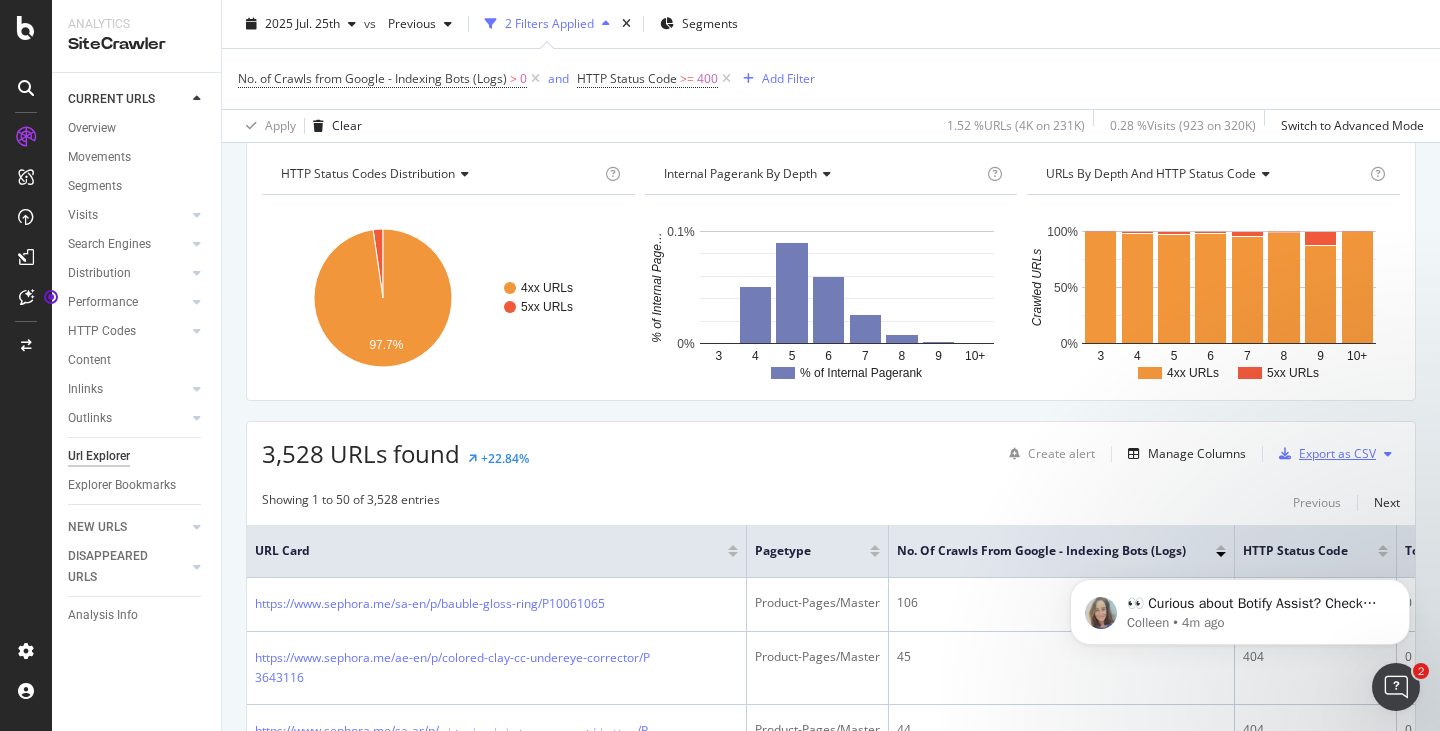 click on "Export as CSV" at bounding box center (1337, 453) 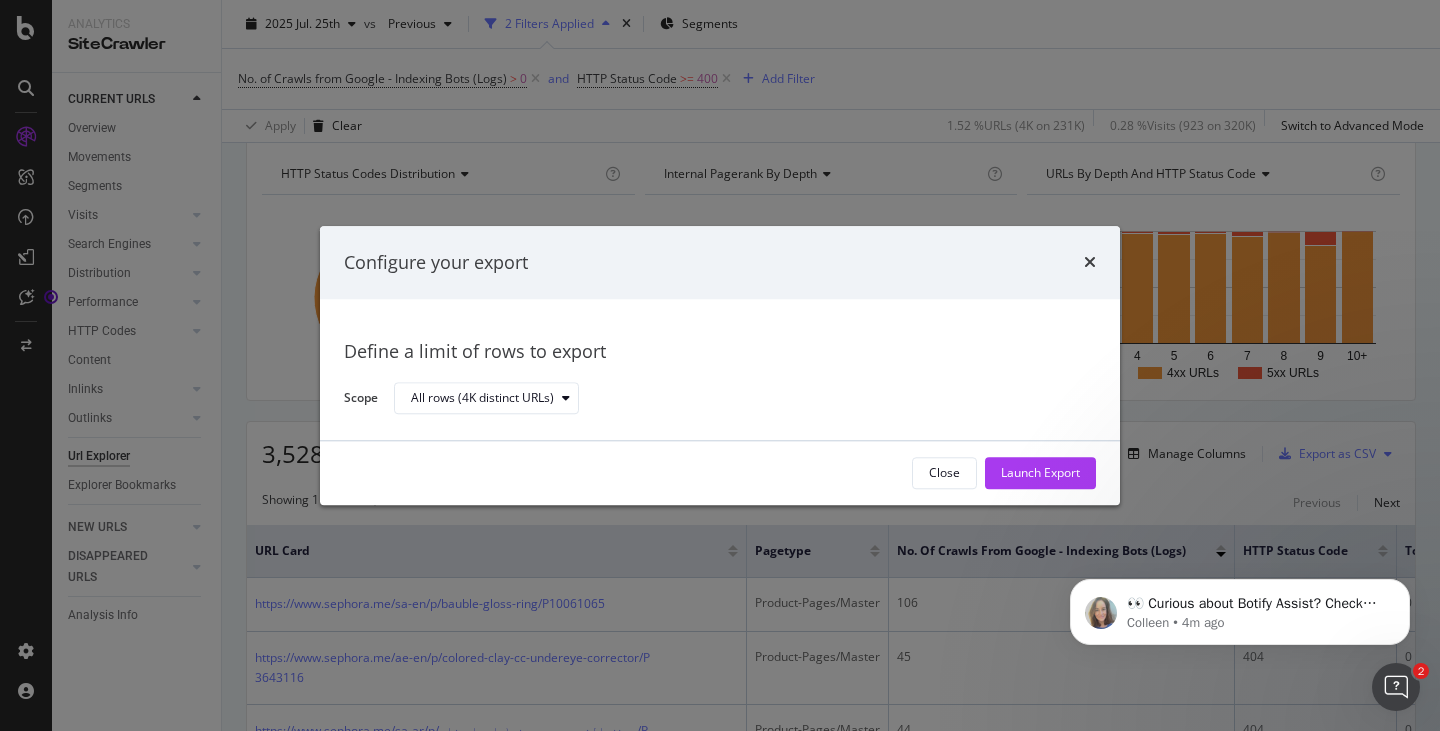 click on "Configure your export" at bounding box center [720, 263] 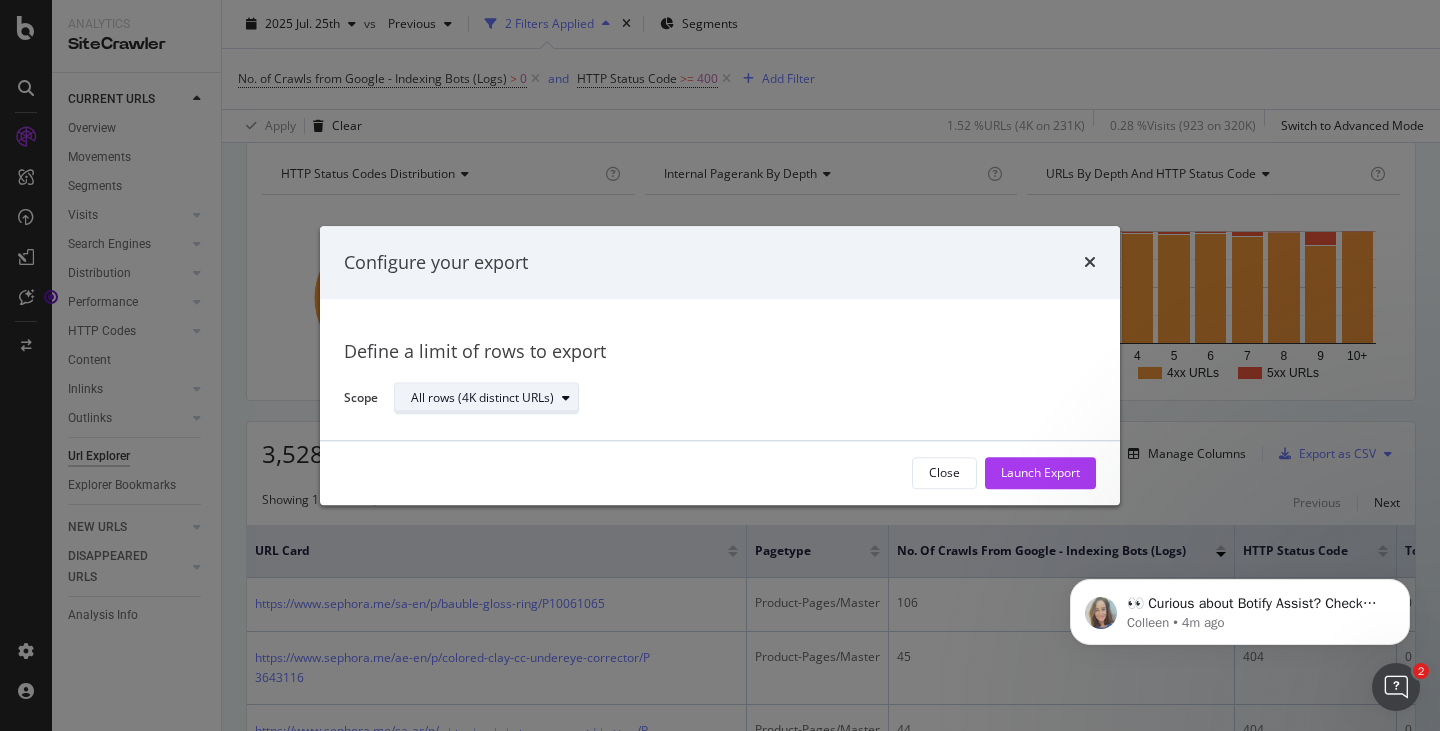 click on "All rows (4K distinct URLs)" at bounding box center [494, 399] 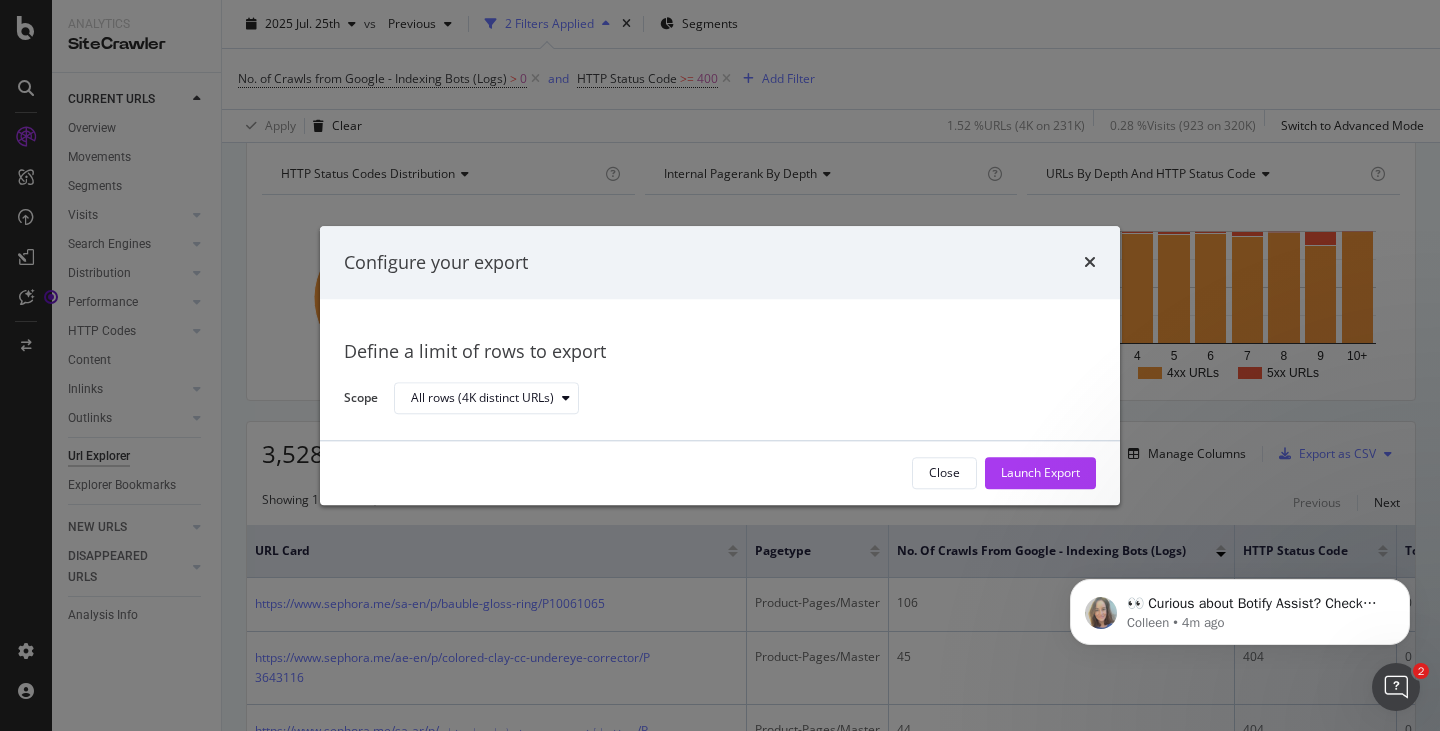 click on "All rows (4K distinct URLs)" at bounding box center [737, 398] 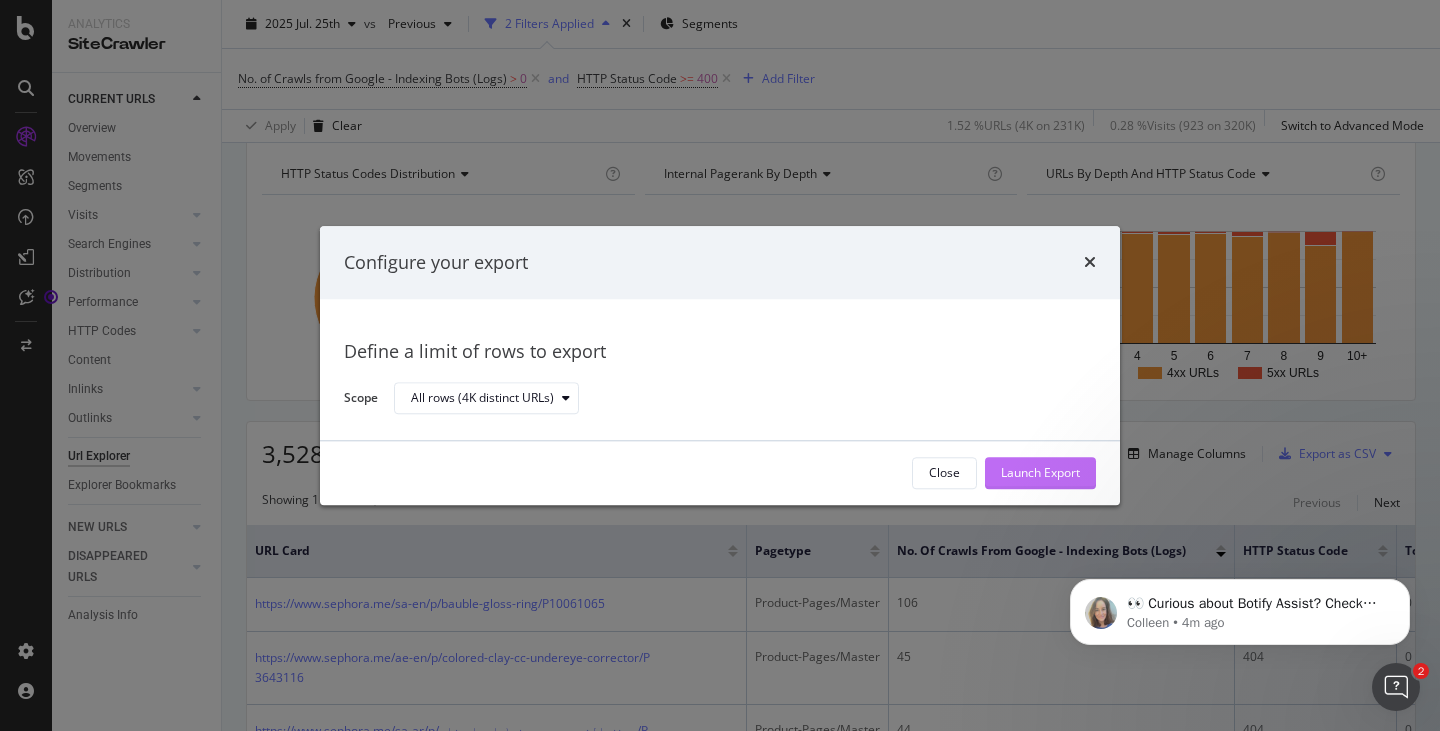 click on "Launch Export" at bounding box center (1040, 473) 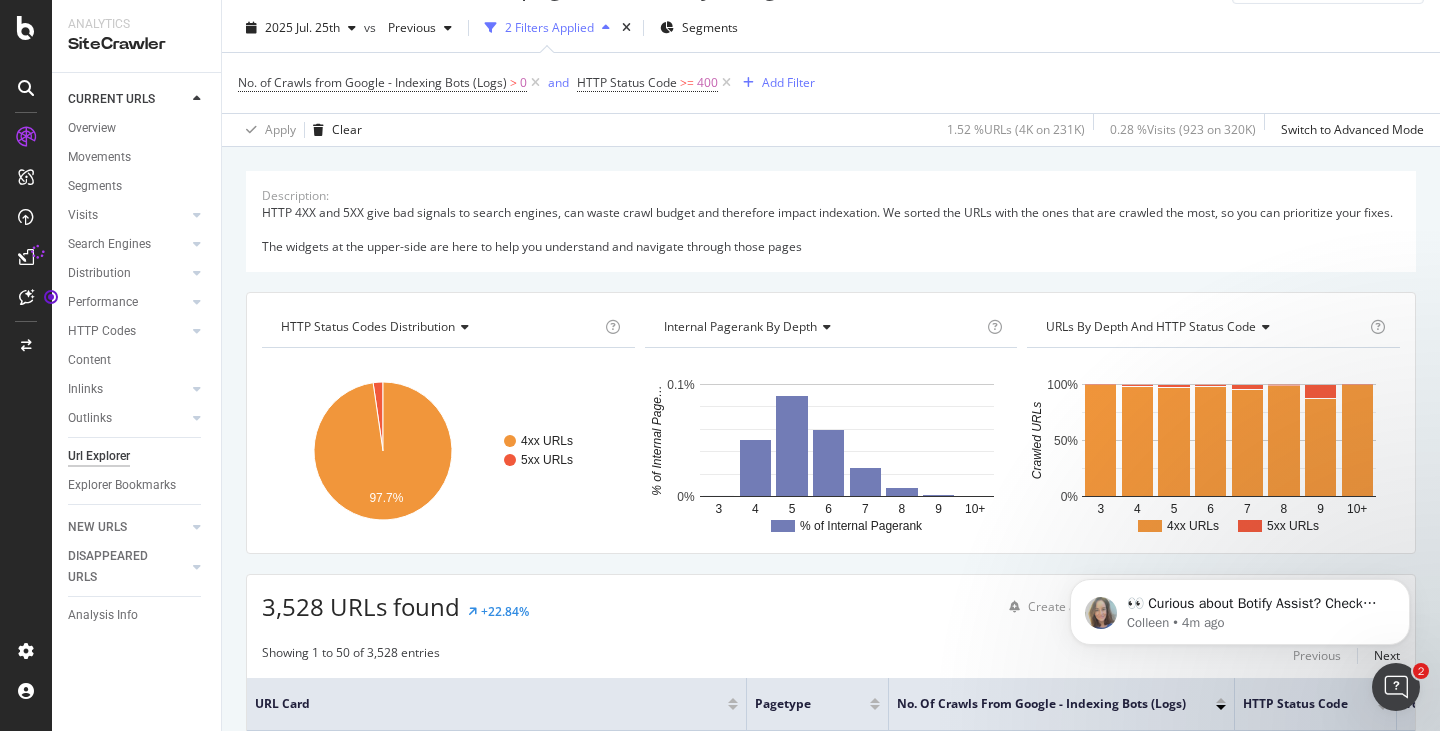 scroll, scrollTop: 0, scrollLeft: 0, axis: both 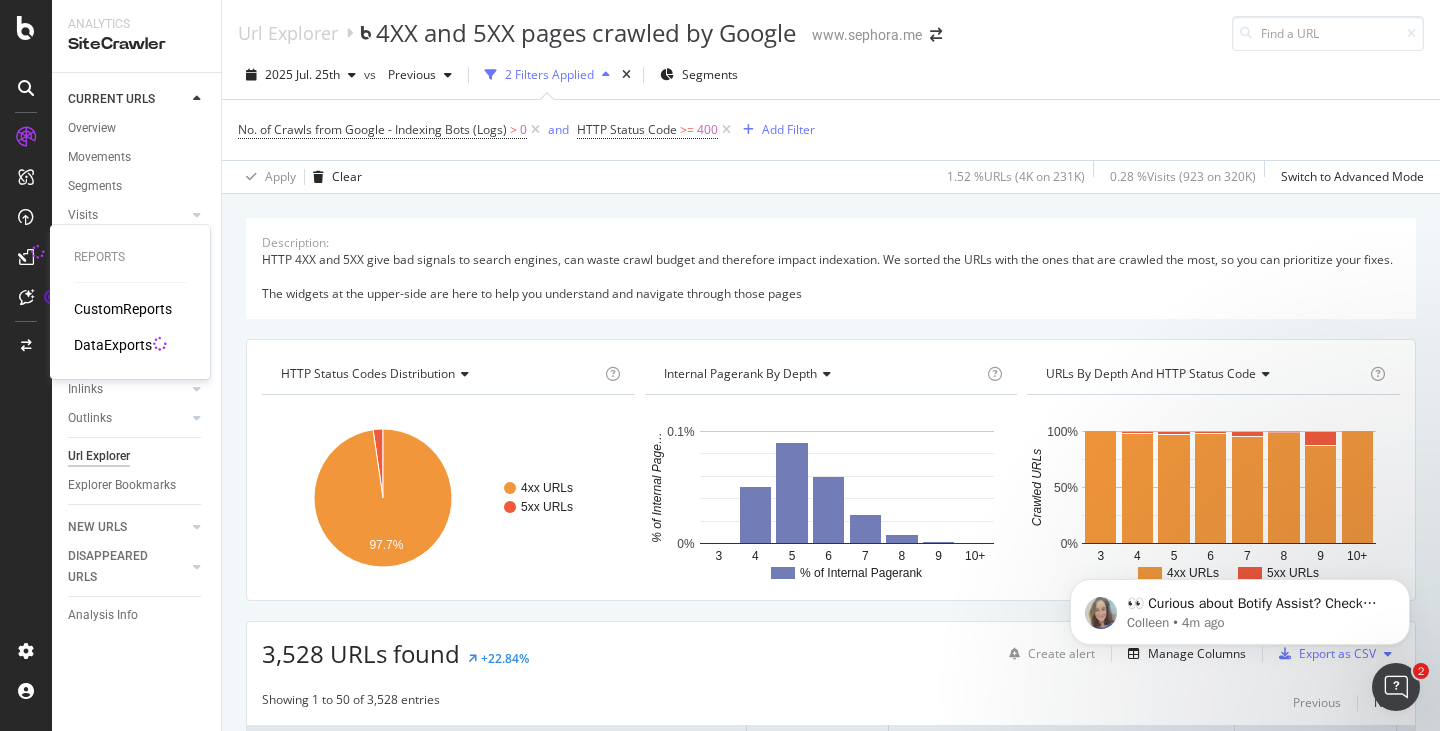 click on "DataExports" at bounding box center [113, 345] 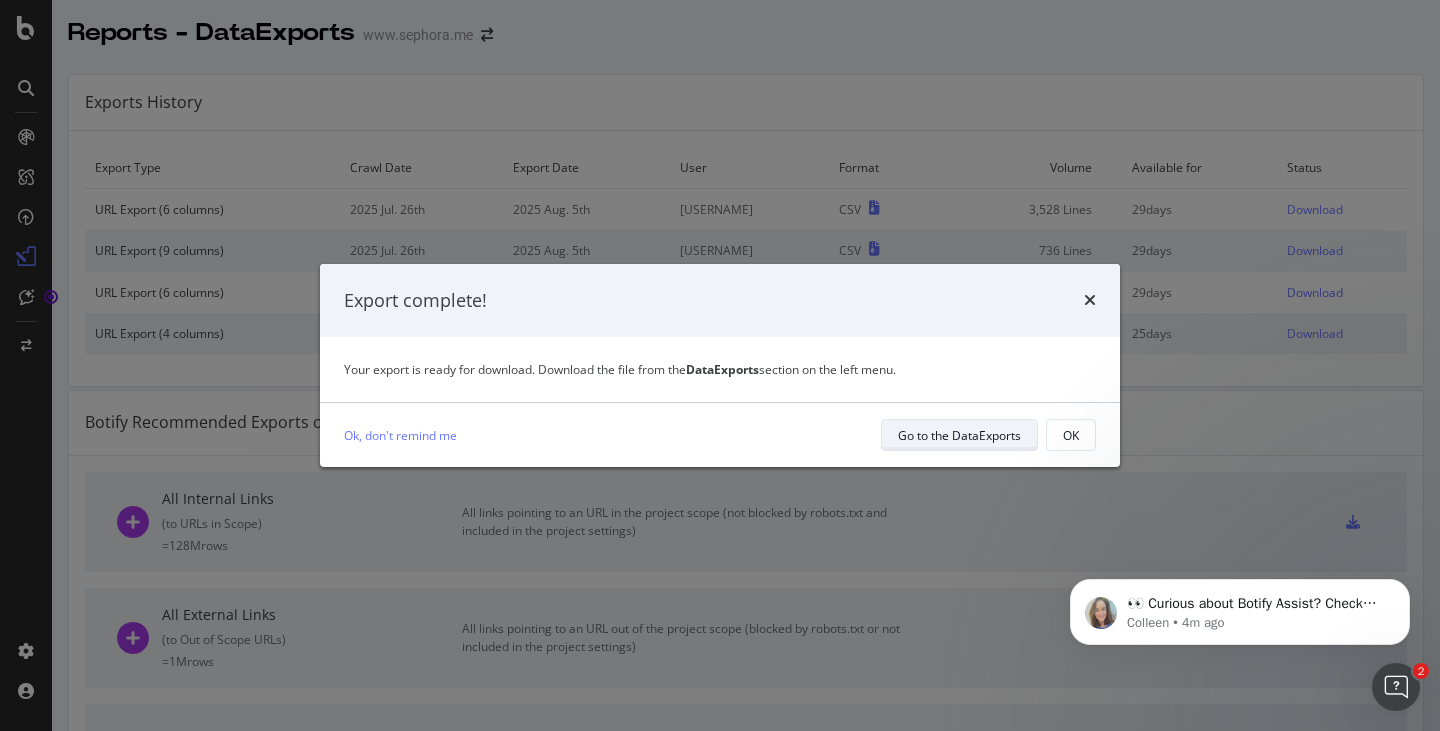 click on "Go to the DataExports" at bounding box center (959, 435) 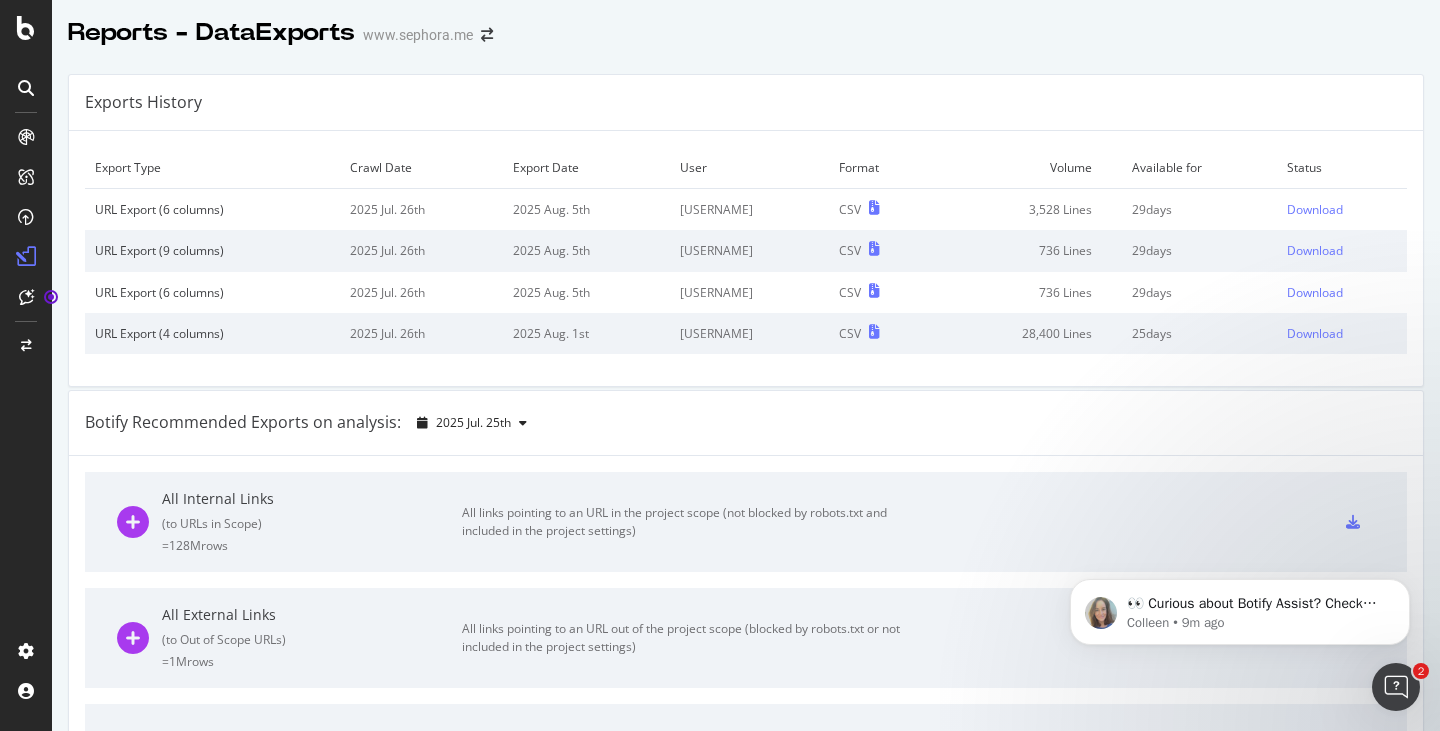 click on "Export Type Crawl Date Export Date User Format Volume Available for Status URL Export (6 columns) 2025 Jul. 26th 2025 Aug. 5th [USERNAME] CSV 3,528 Lines 29  days Download URL Export (9 columns) 2025 Jul. 26th 2025 Aug. 5th [USERNAME] CSV 736 Lines 29  days Download URL Export (6 columns) 2025 Jul. 26th 2025 Aug. 5th [USERNAME] CSV 736 Lines 29  days Download URL Export (4 columns) 2025 Jul. 26th 2025 Aug. 1st [USERNAME] CSV 28,400 Lines 25  days Download" at bounding box center [746, 258] 